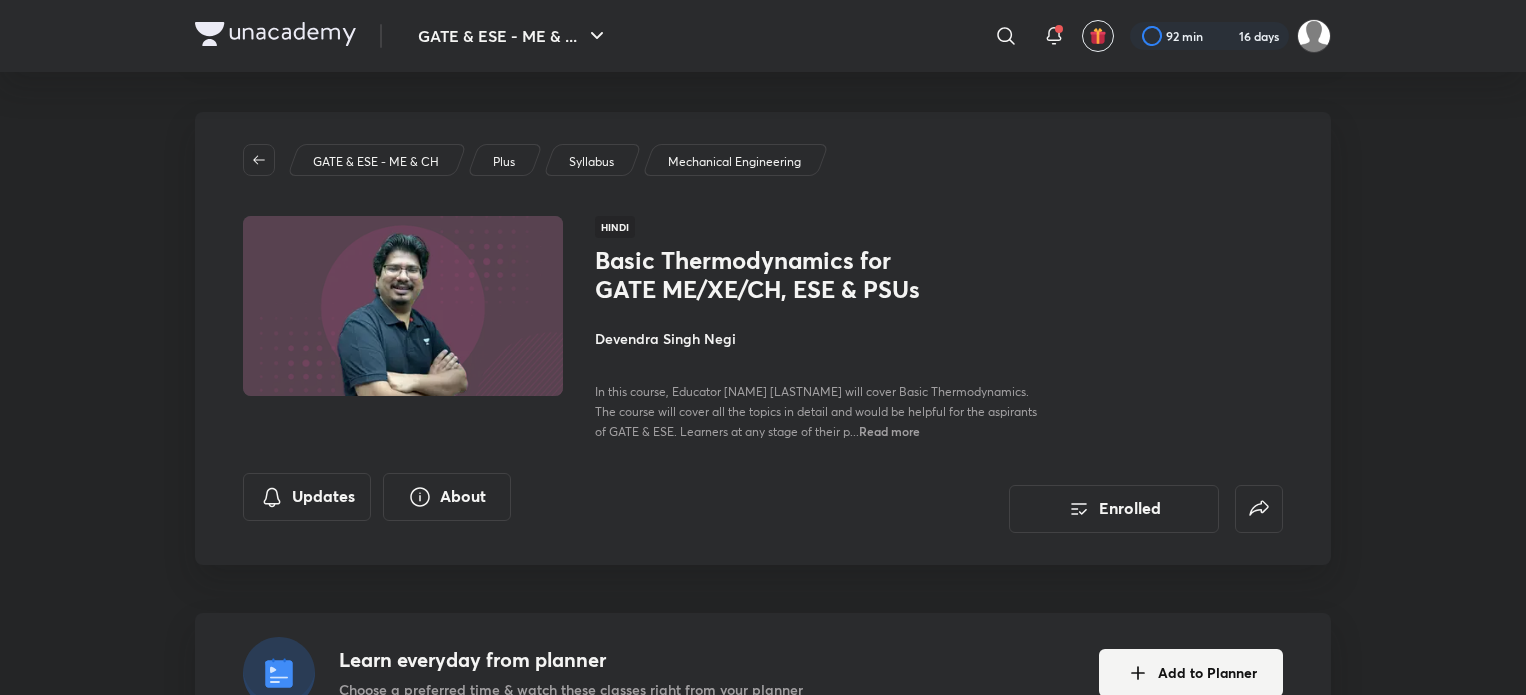 scroll, scrollTop: 0, scrollLeft: 0, axis: both 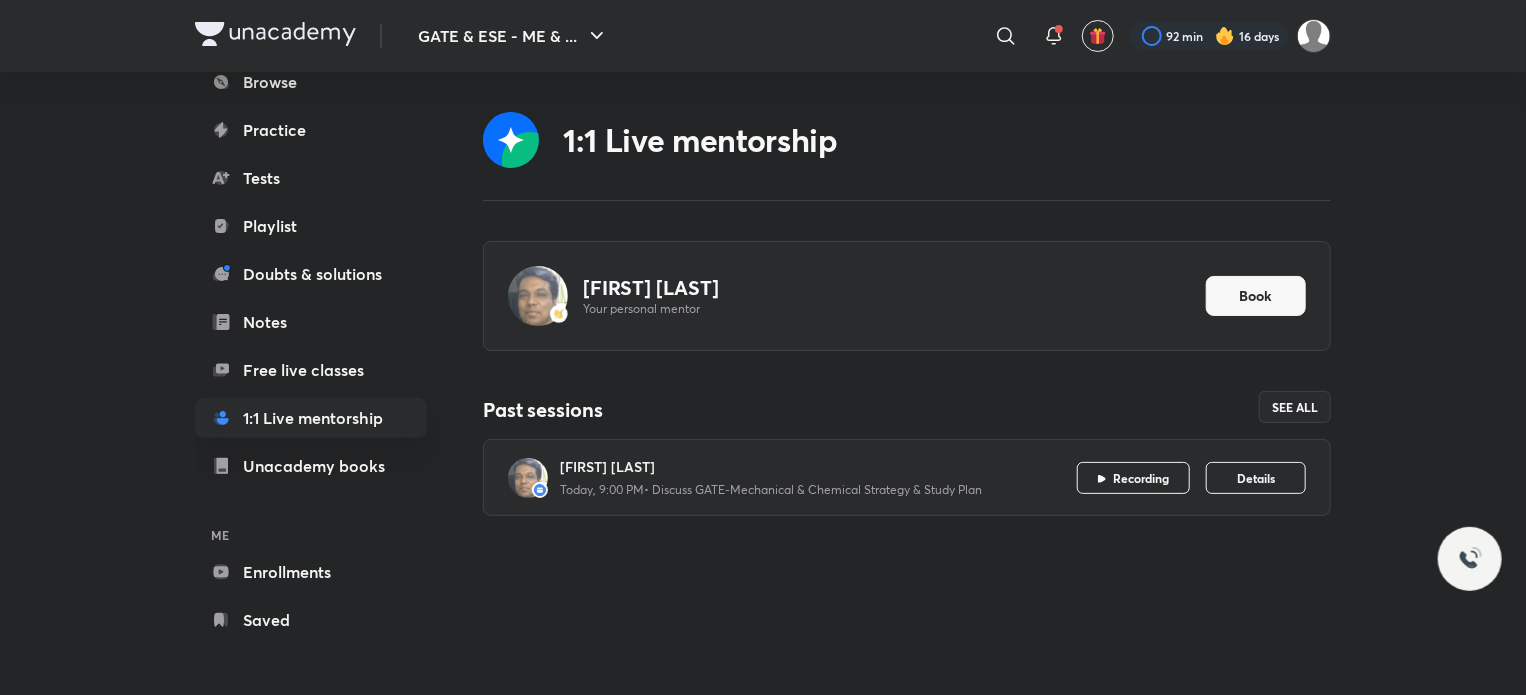 click on "Enrollments" at bounding box center [311, 572] 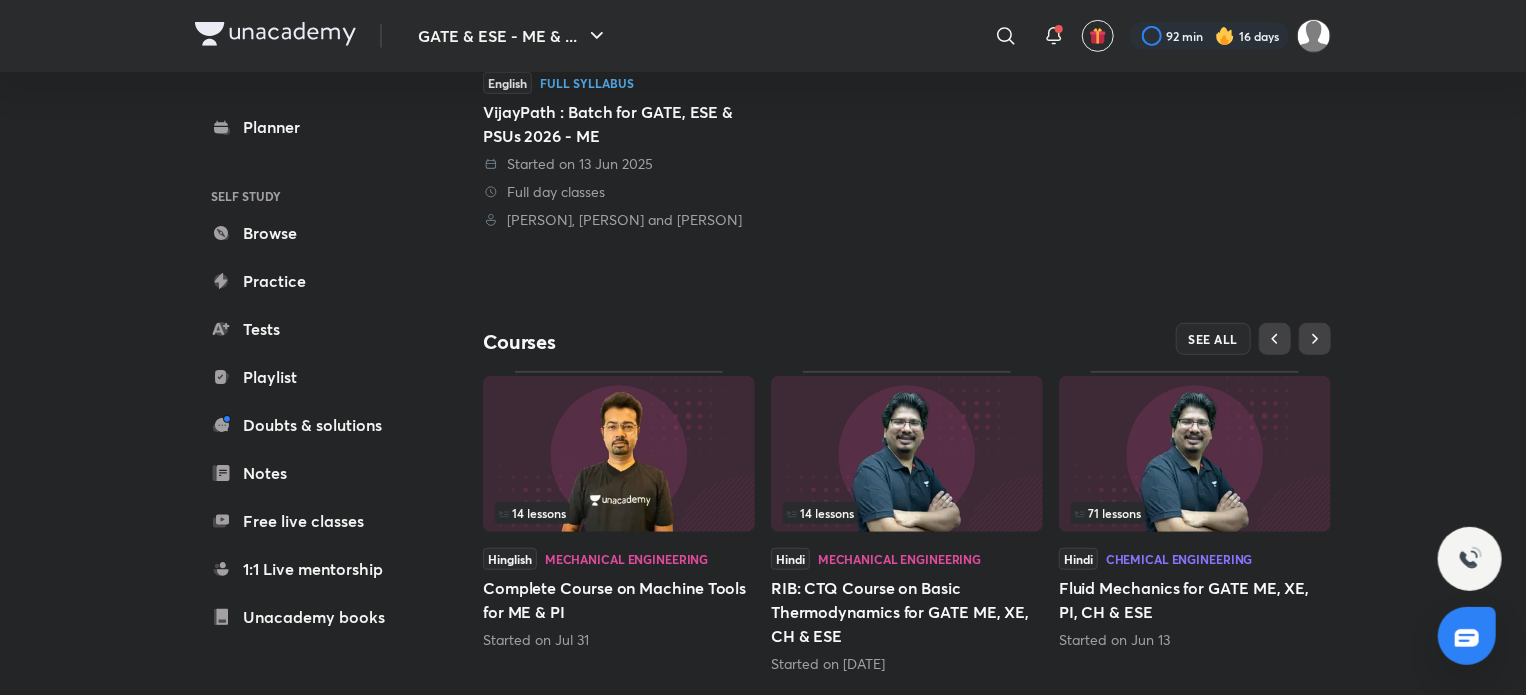 scroll, scrollTop: 500, scrollLeft: 0, axis: vertical 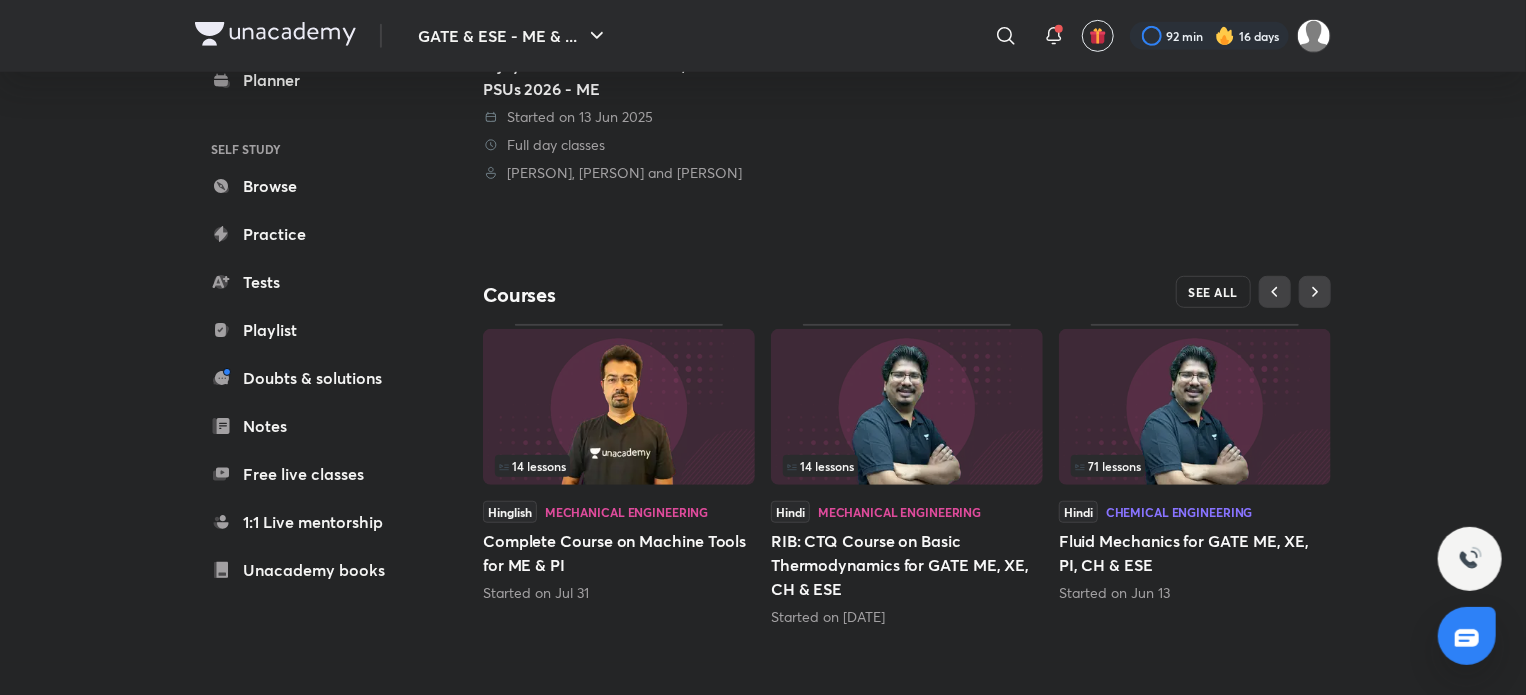 click on "SEE ALL" at bounding box center (1214, 292) 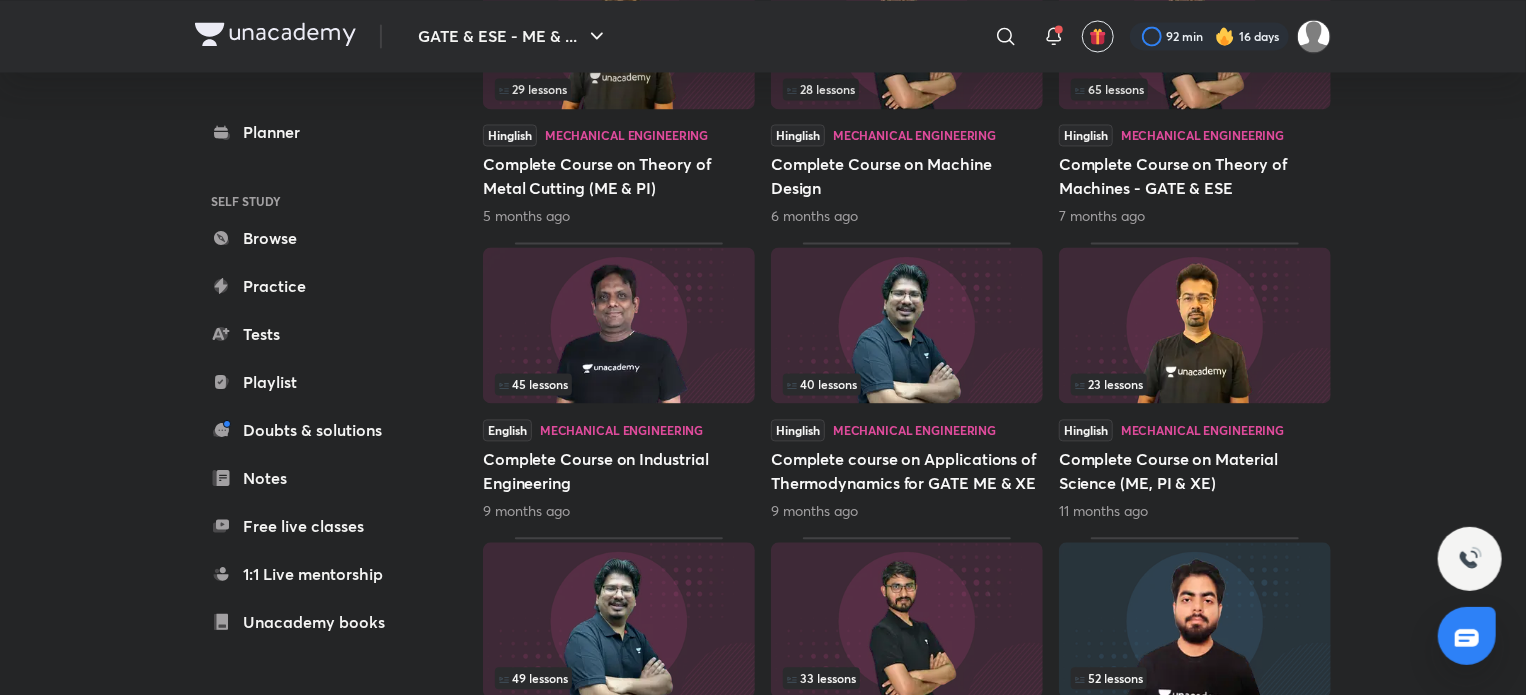 scroll, scrollTop: 1956, scrollLeft: 0, axis: vertical 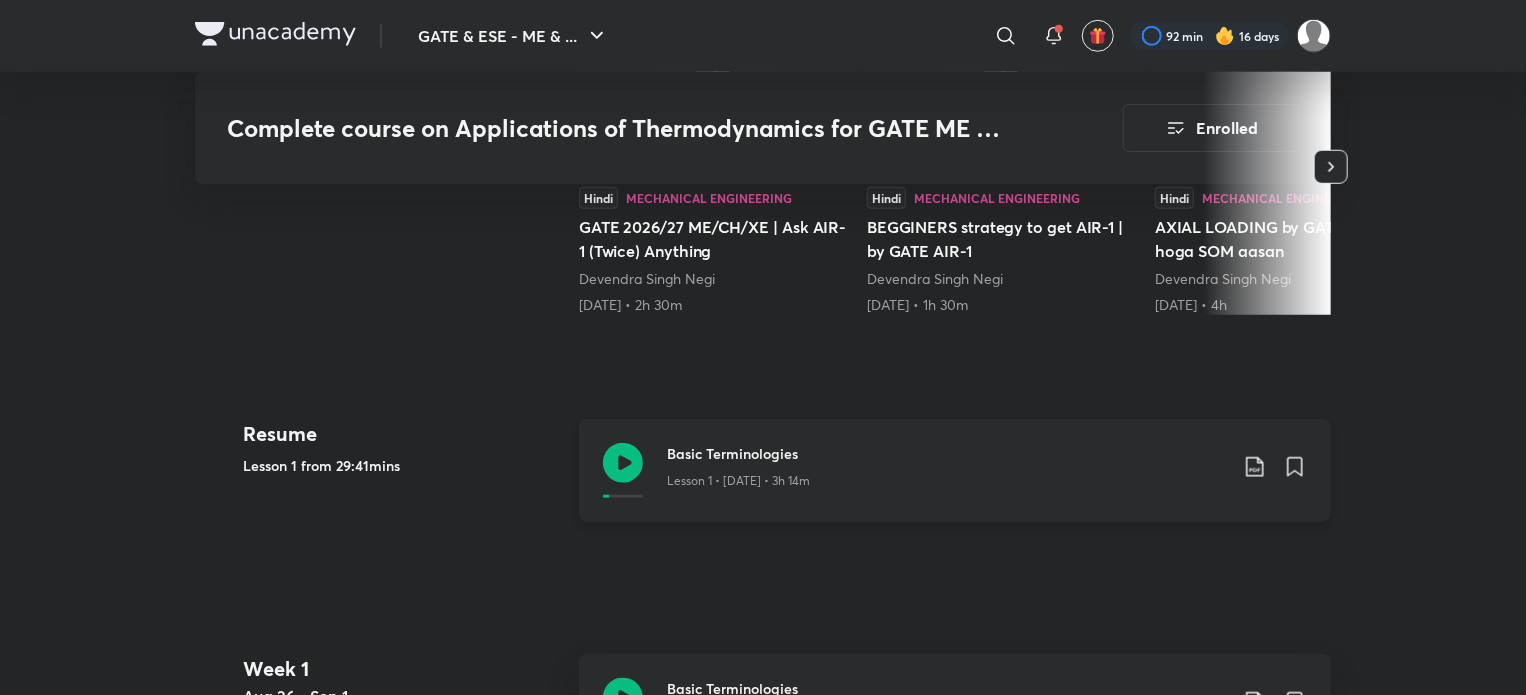 click 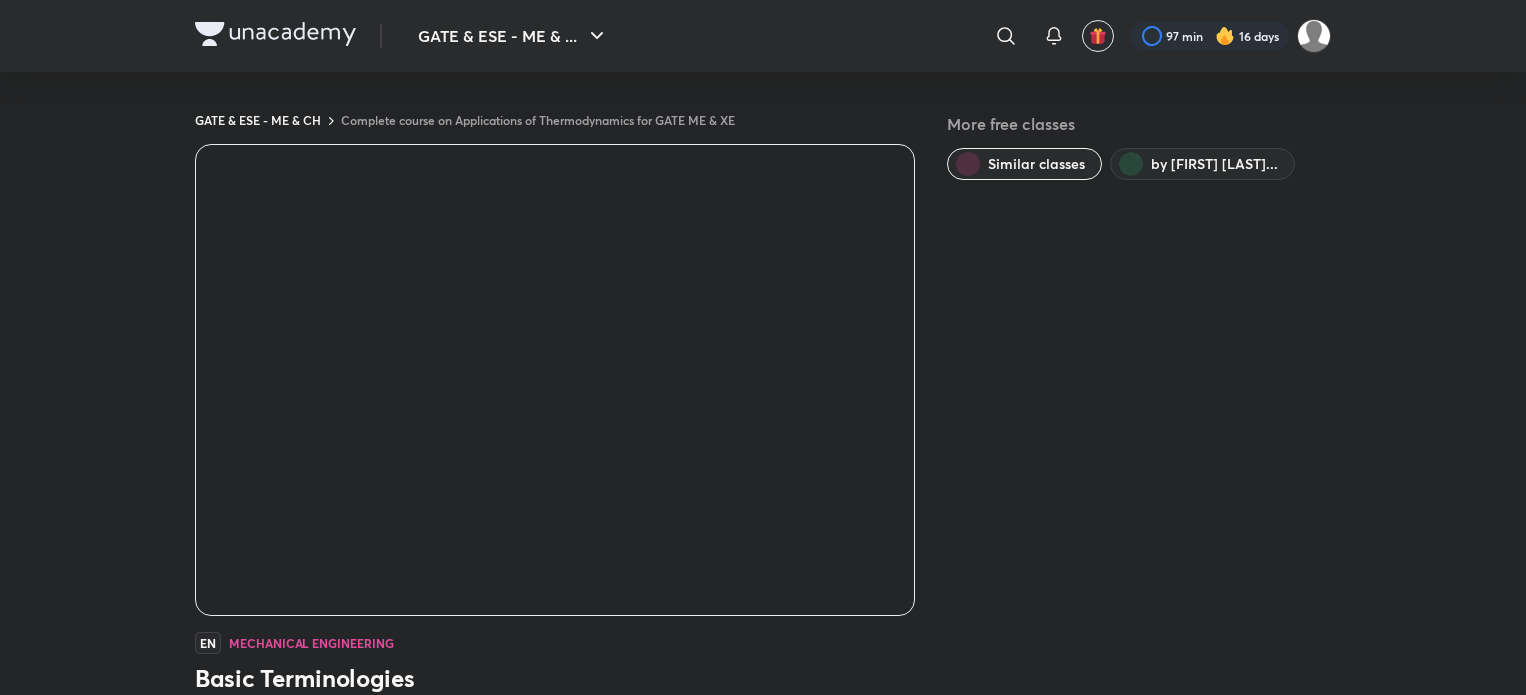 scroll, scrollTop: 787, scrollLeft: 0, axis: vertical 